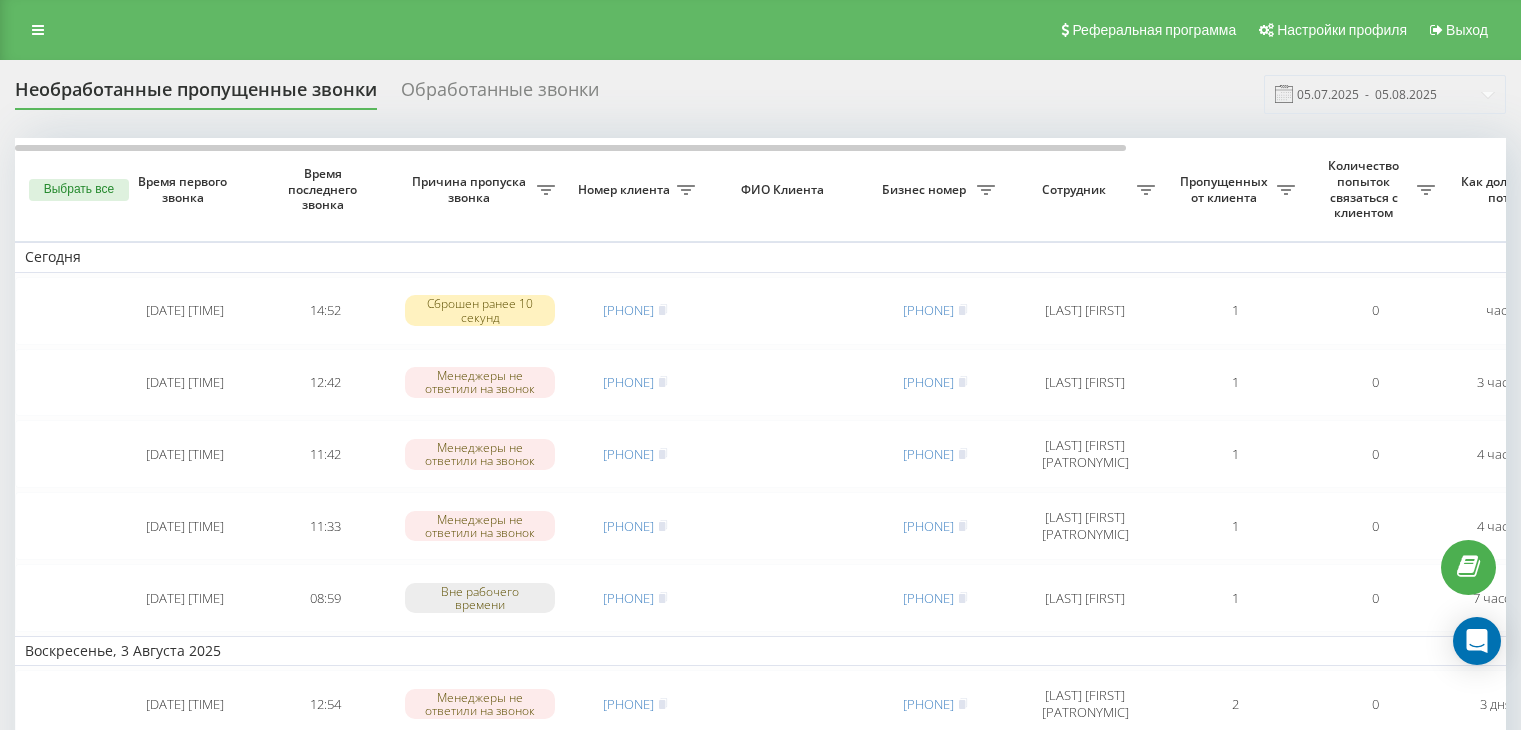 click on "Обработанные звонки" at bounding box center (500, 94) 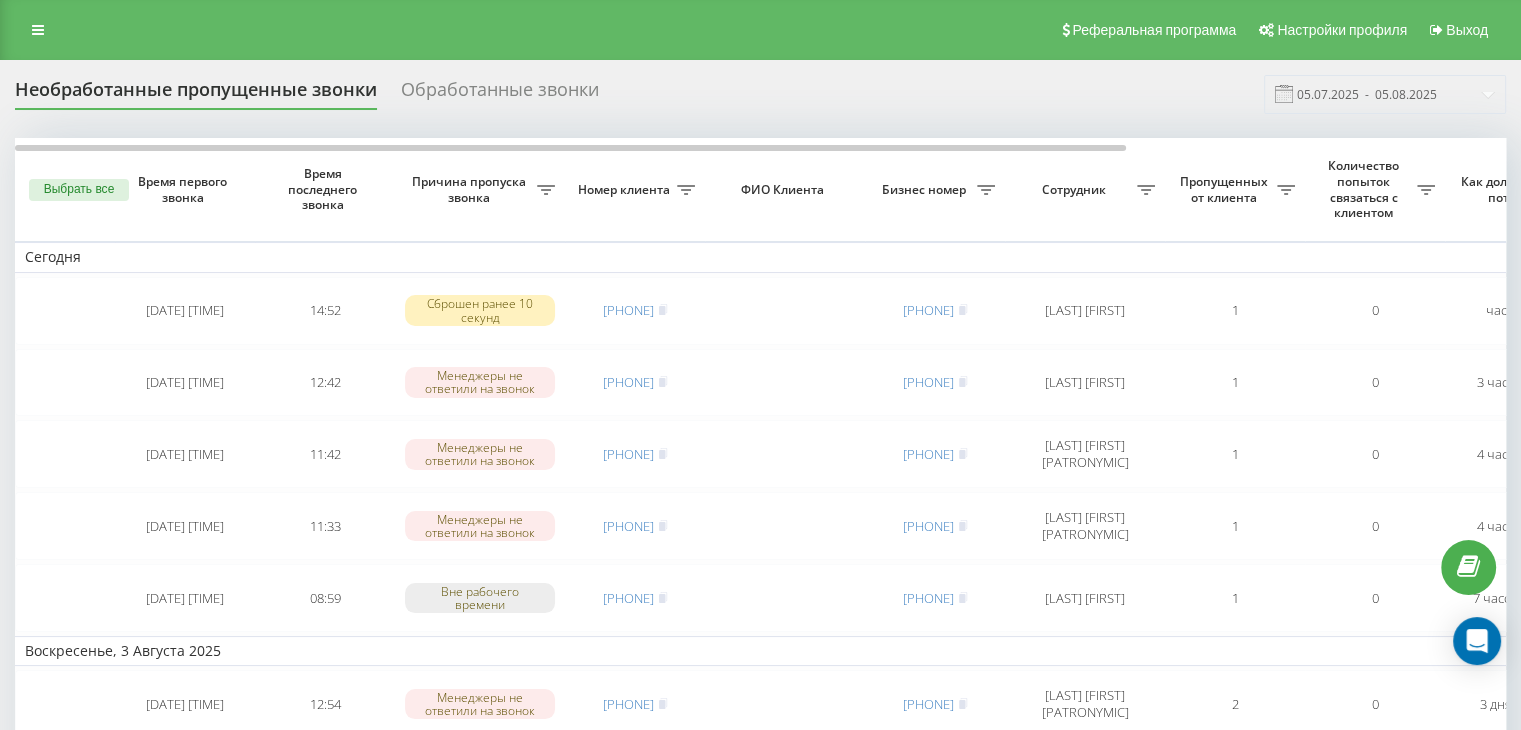 scroll, scrollTop: 0, scrollLeft: 0, axis: both 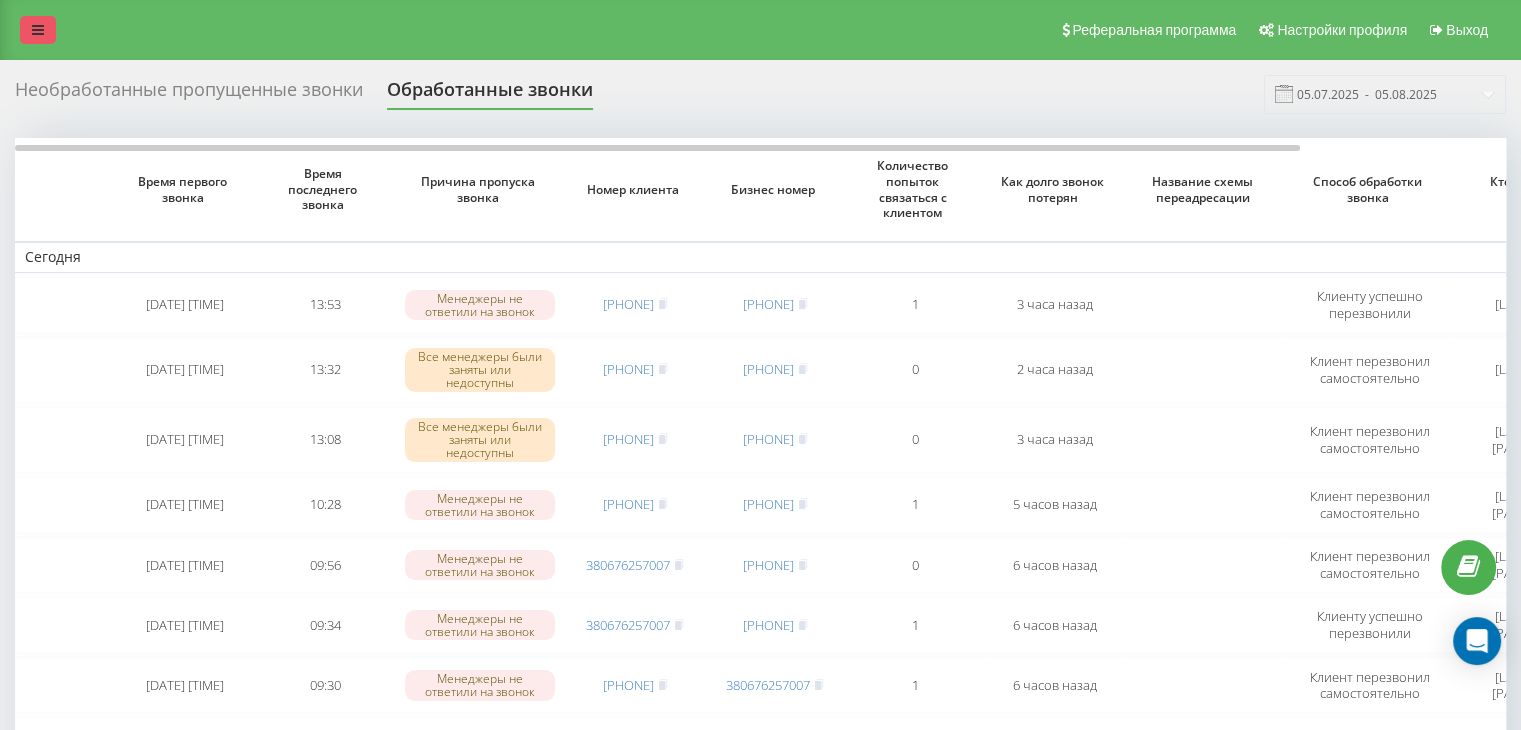 click at bounding box center [38, 30] 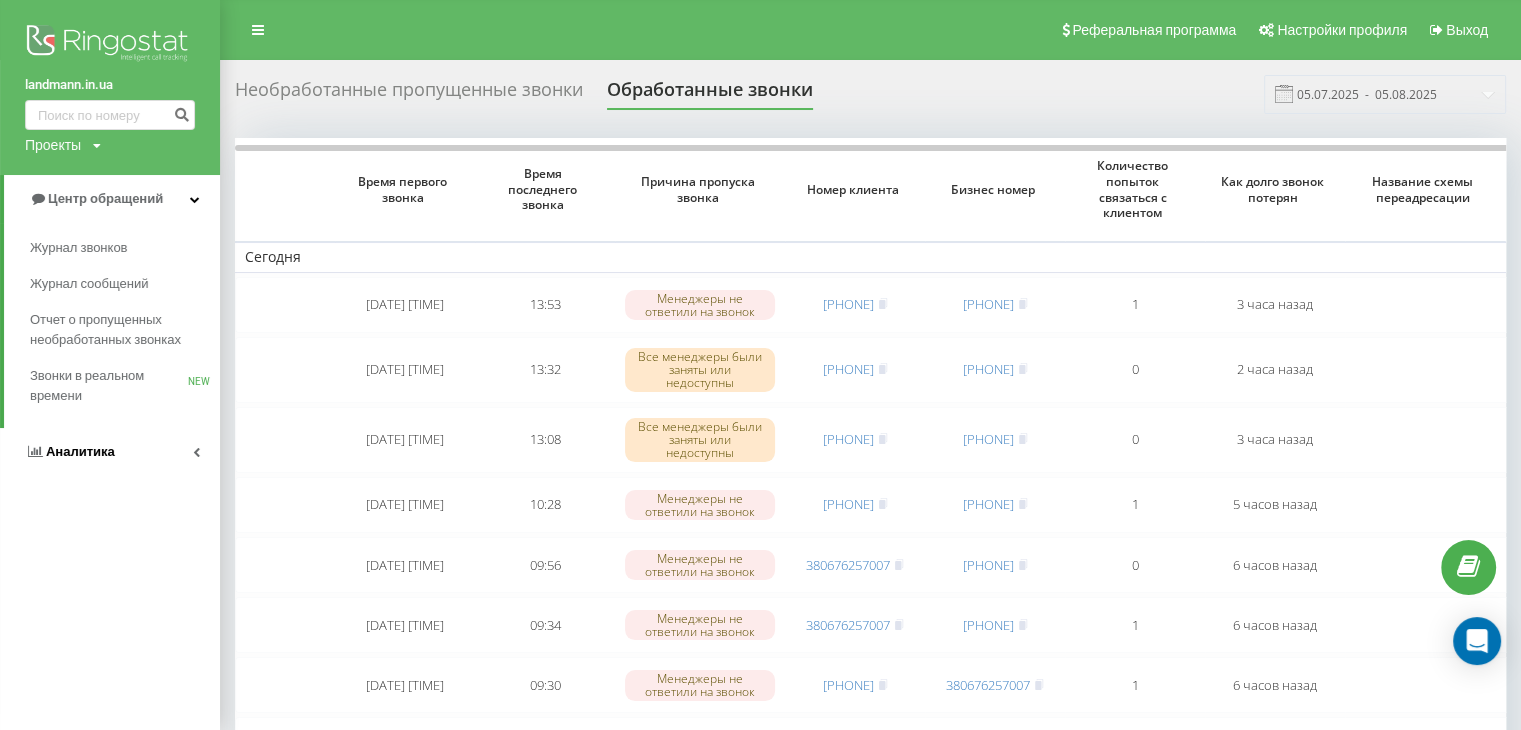 click on "Аналитика" at bounding box center [80, 451] 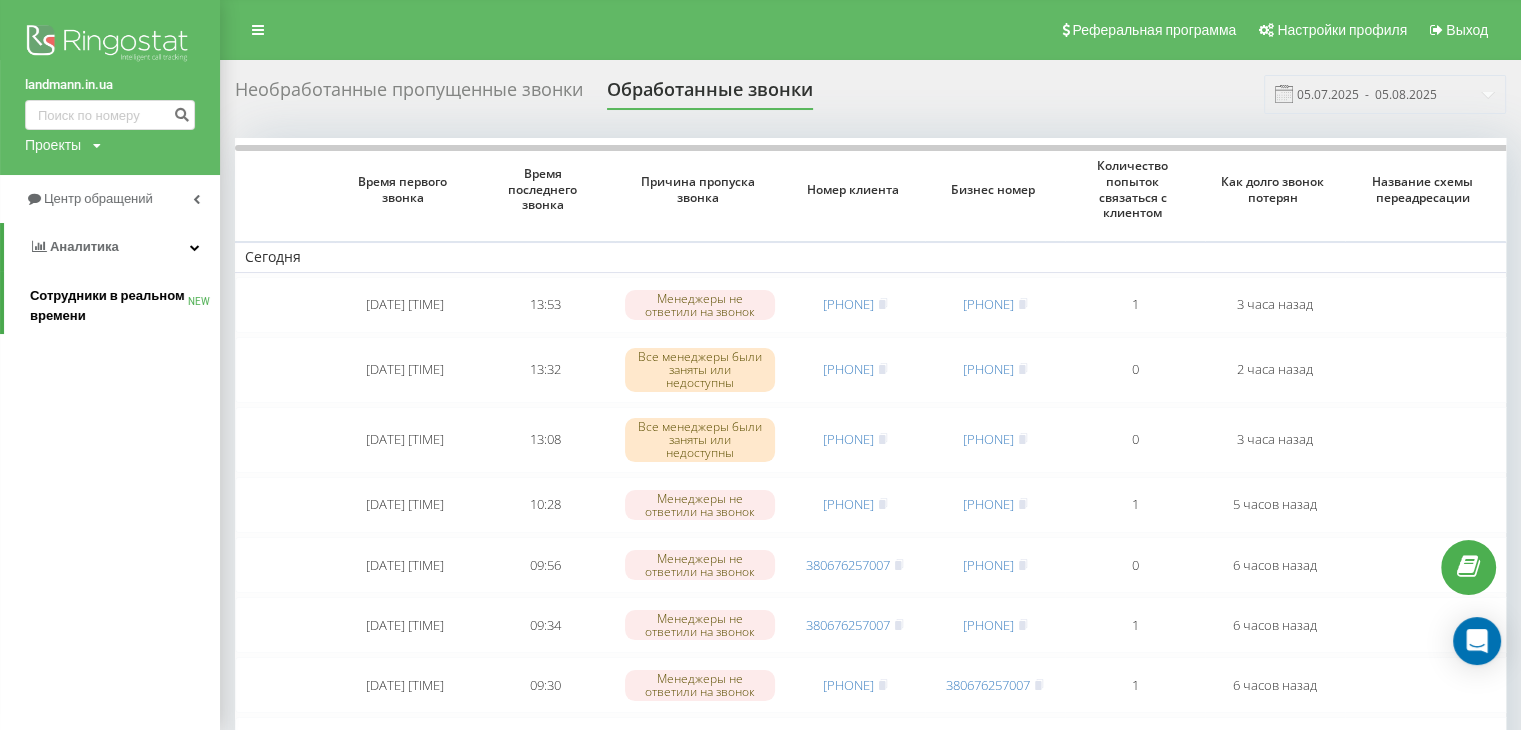 click on "Сотрудники в реальном времени" at bounding box center (109, 306) 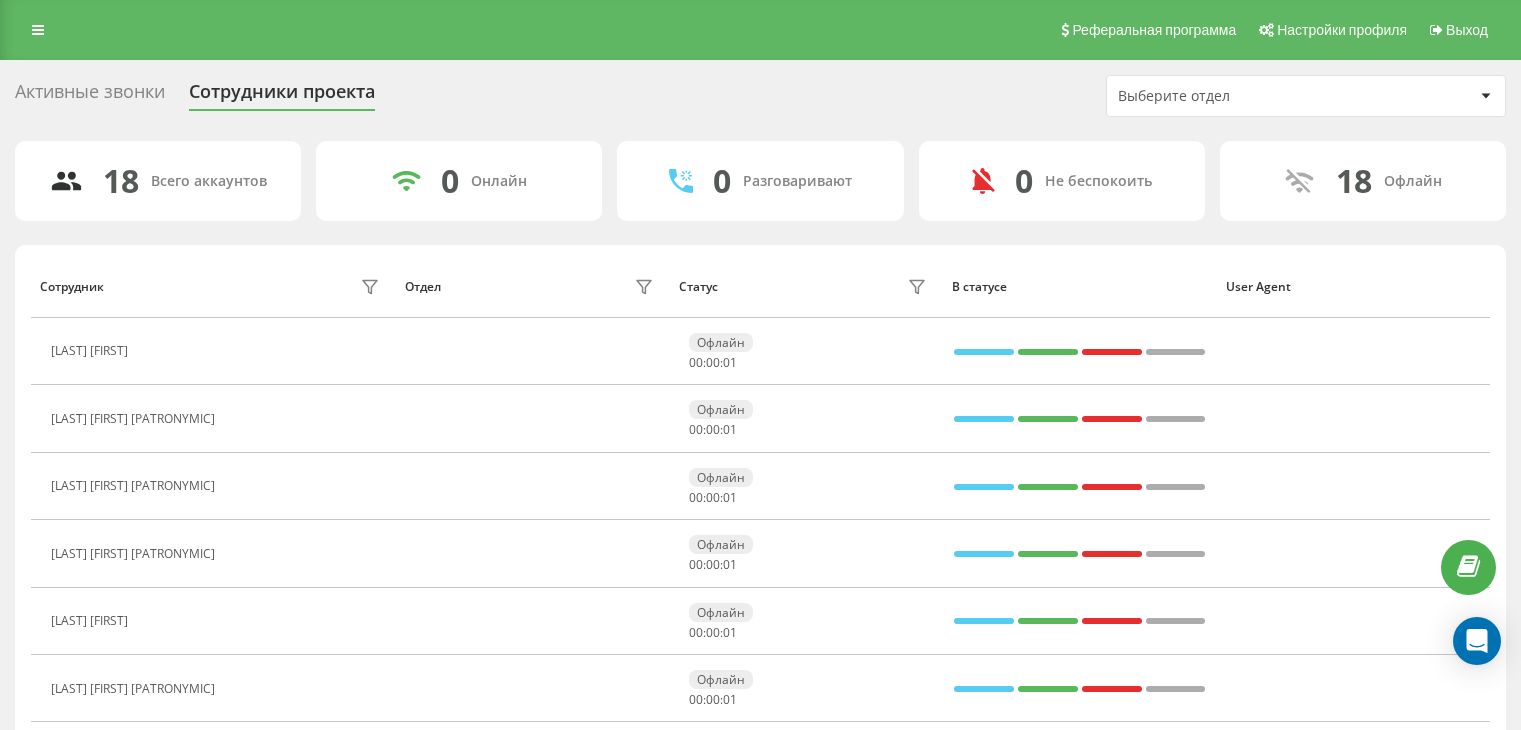 scroll, scrollTop: 872, scrollLeft: 0, axis: vertical 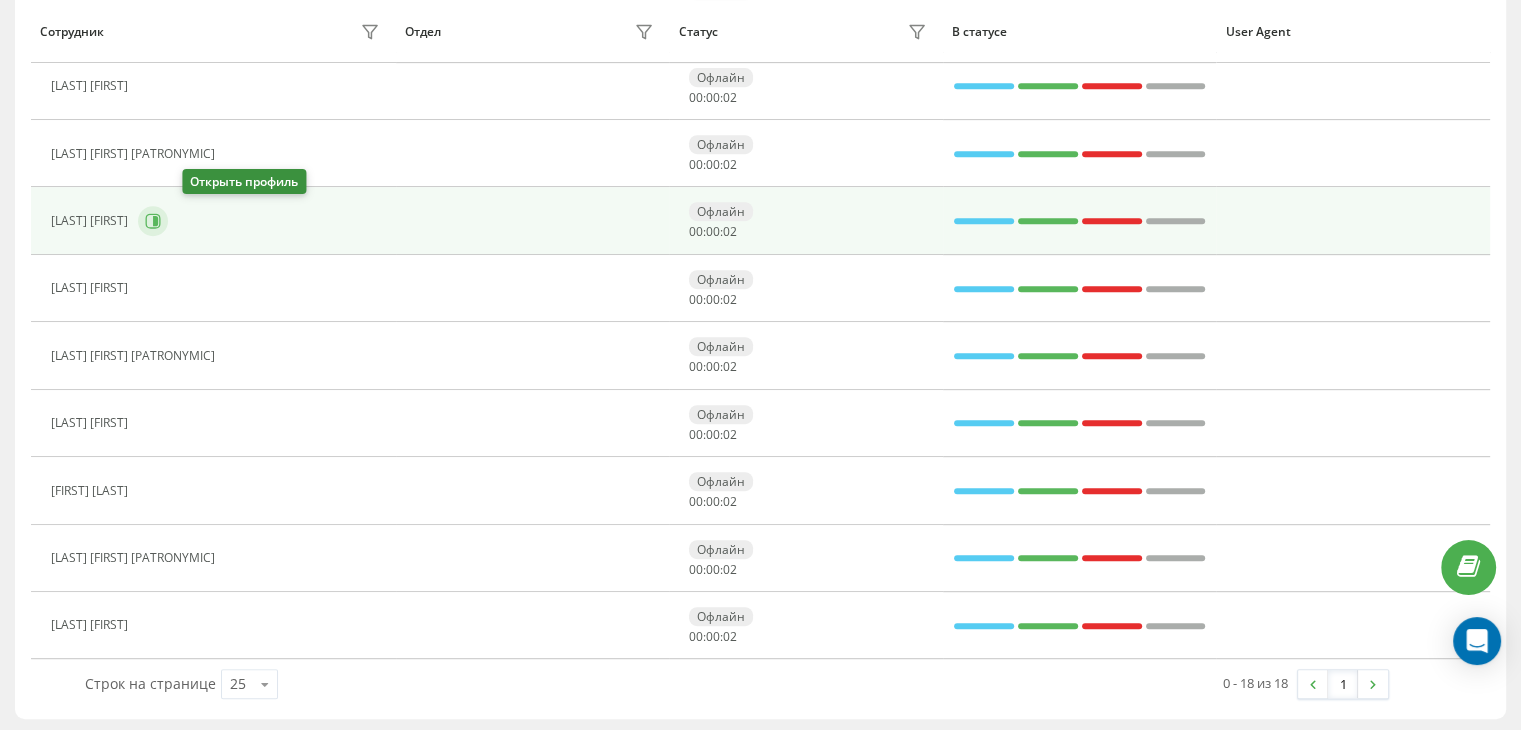 click 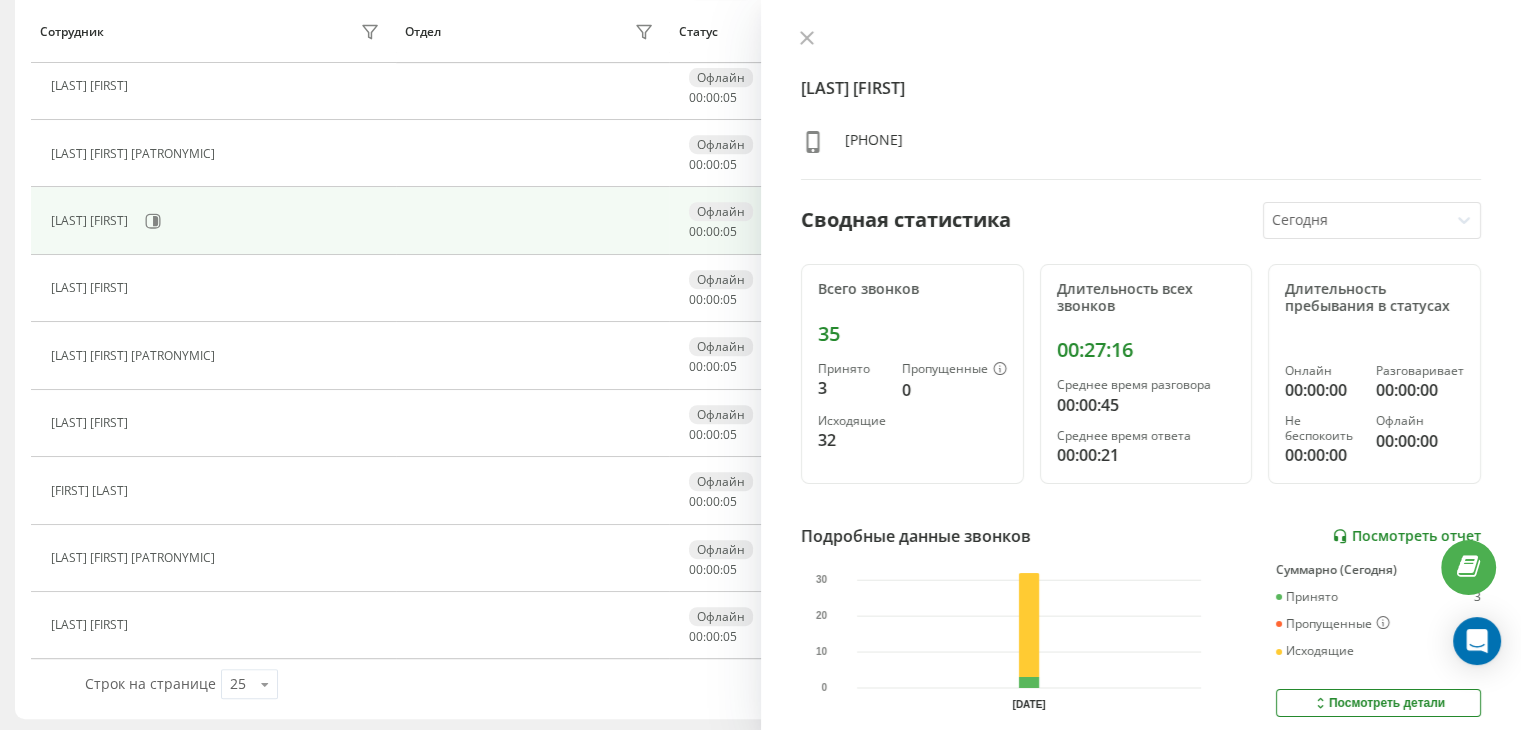 click on "Посмотреть отчет" at bounding box center [1406, 536] 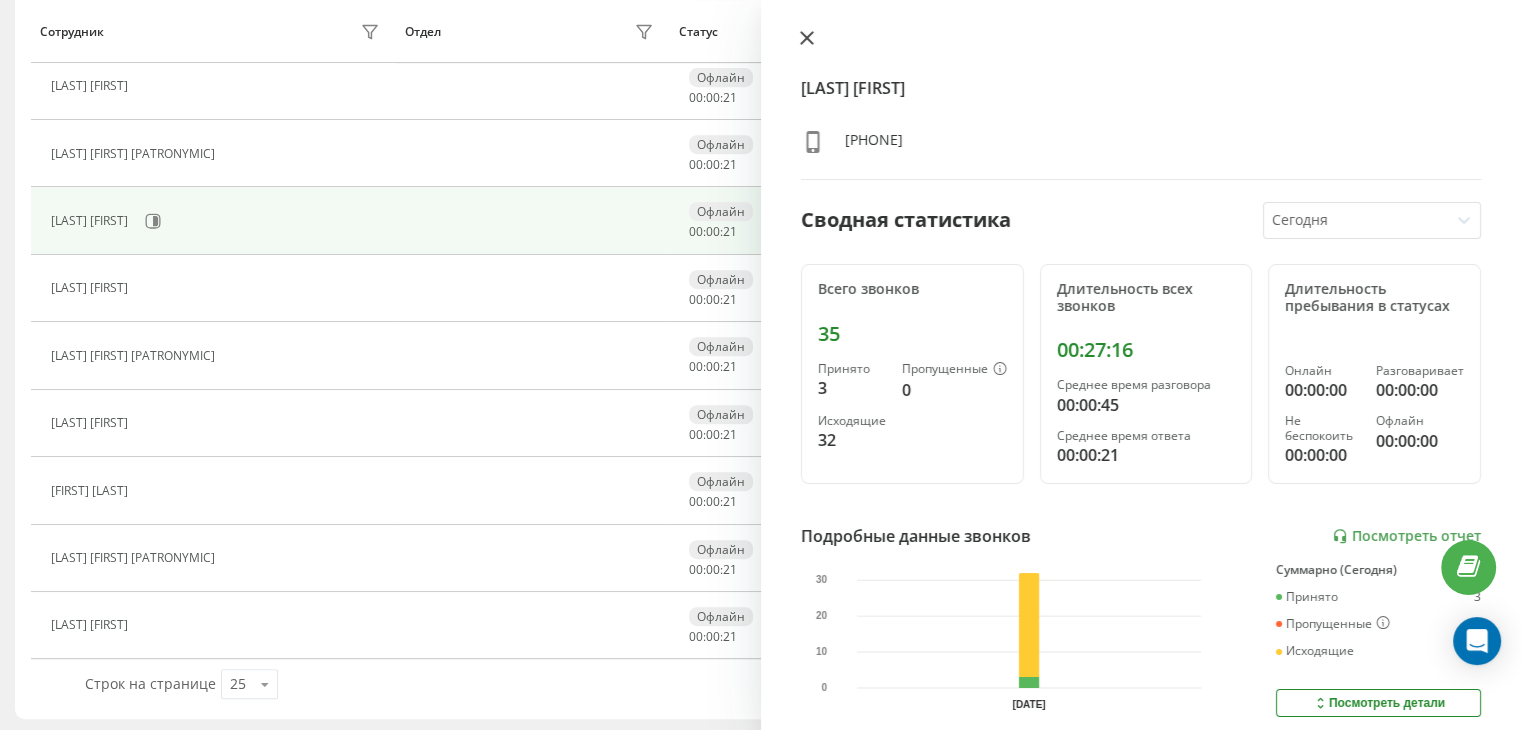 click 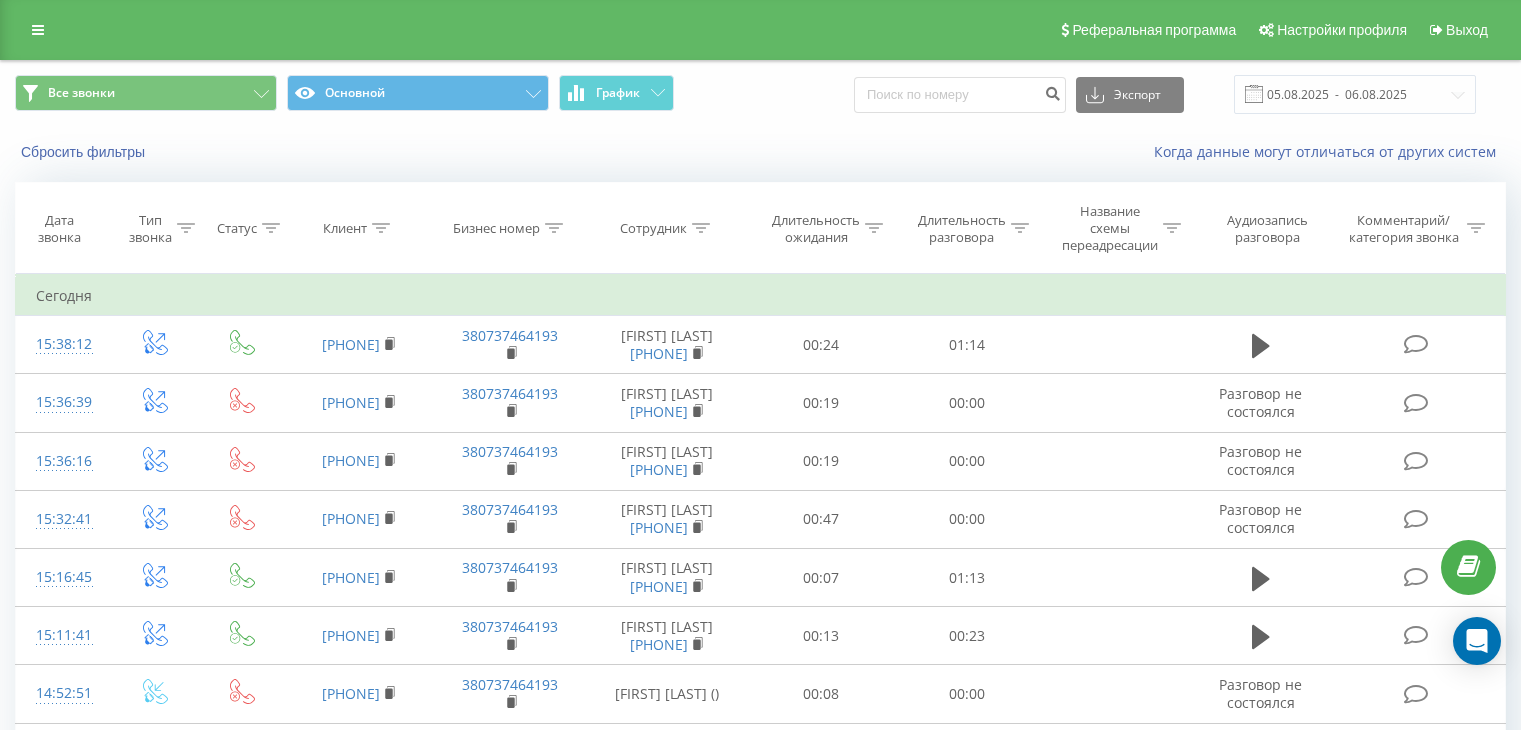 scroll, scrollTop: 0, scrollLeft: 0, axis: both 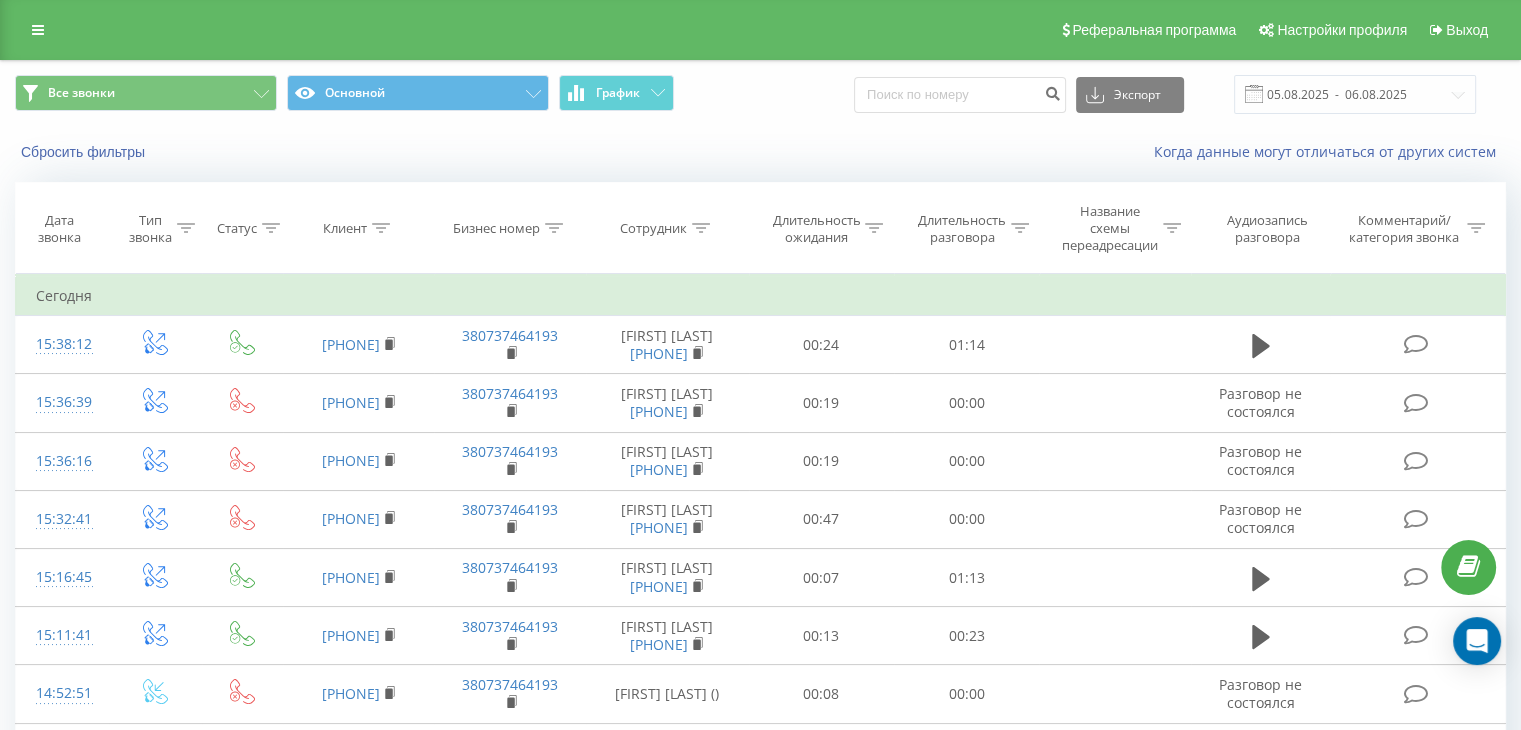 click 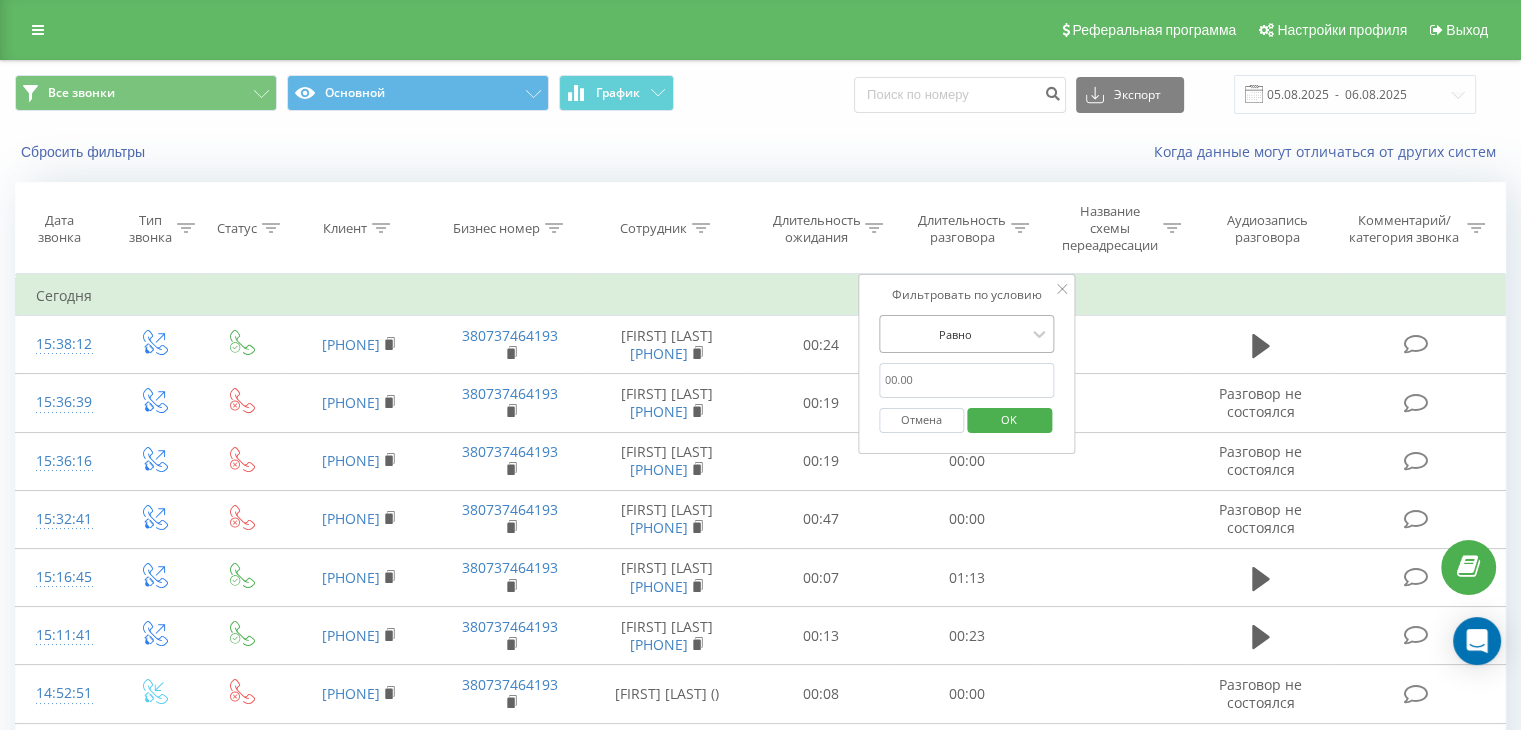 click at bounding box center (956, 334) 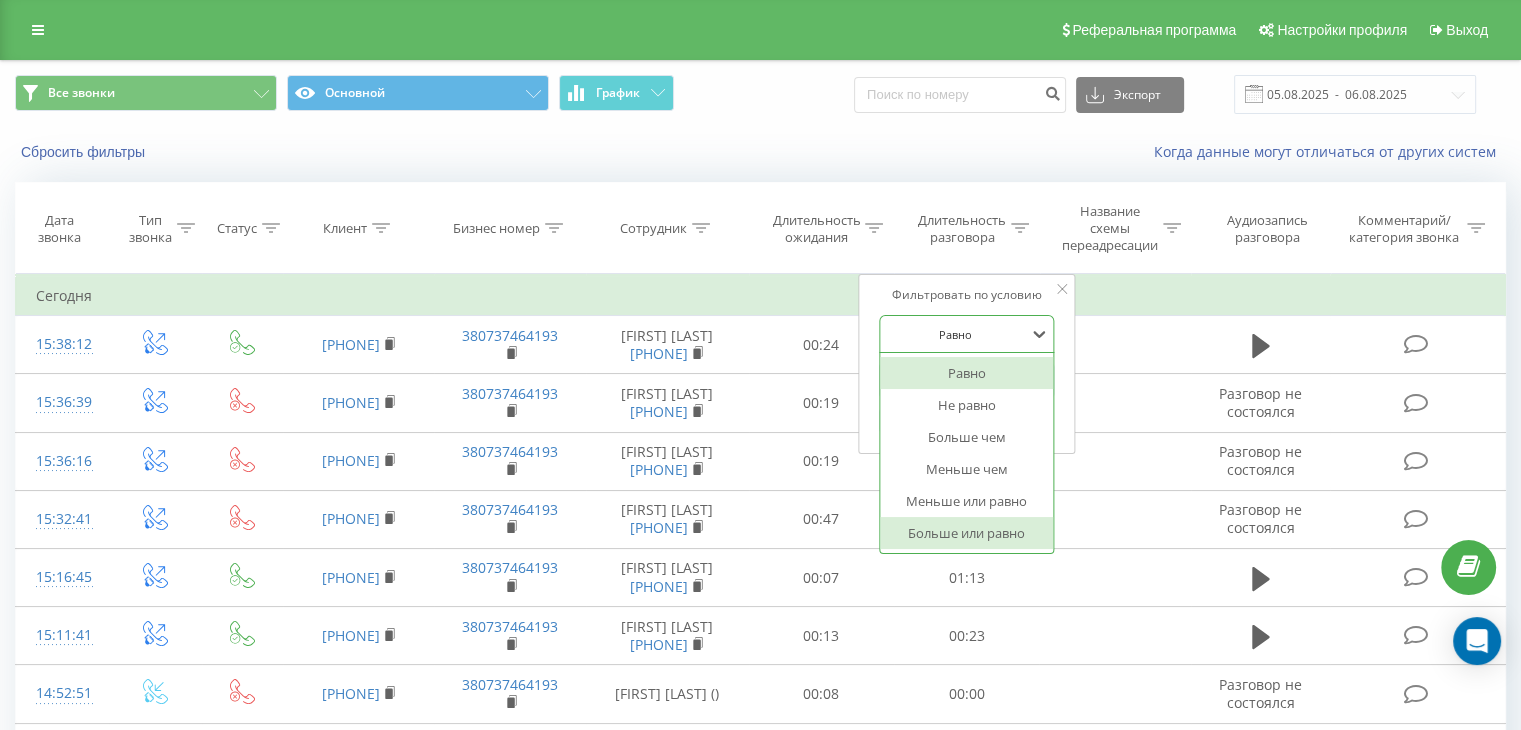 click on "Больше или равно" at bounding box center (967, 533) 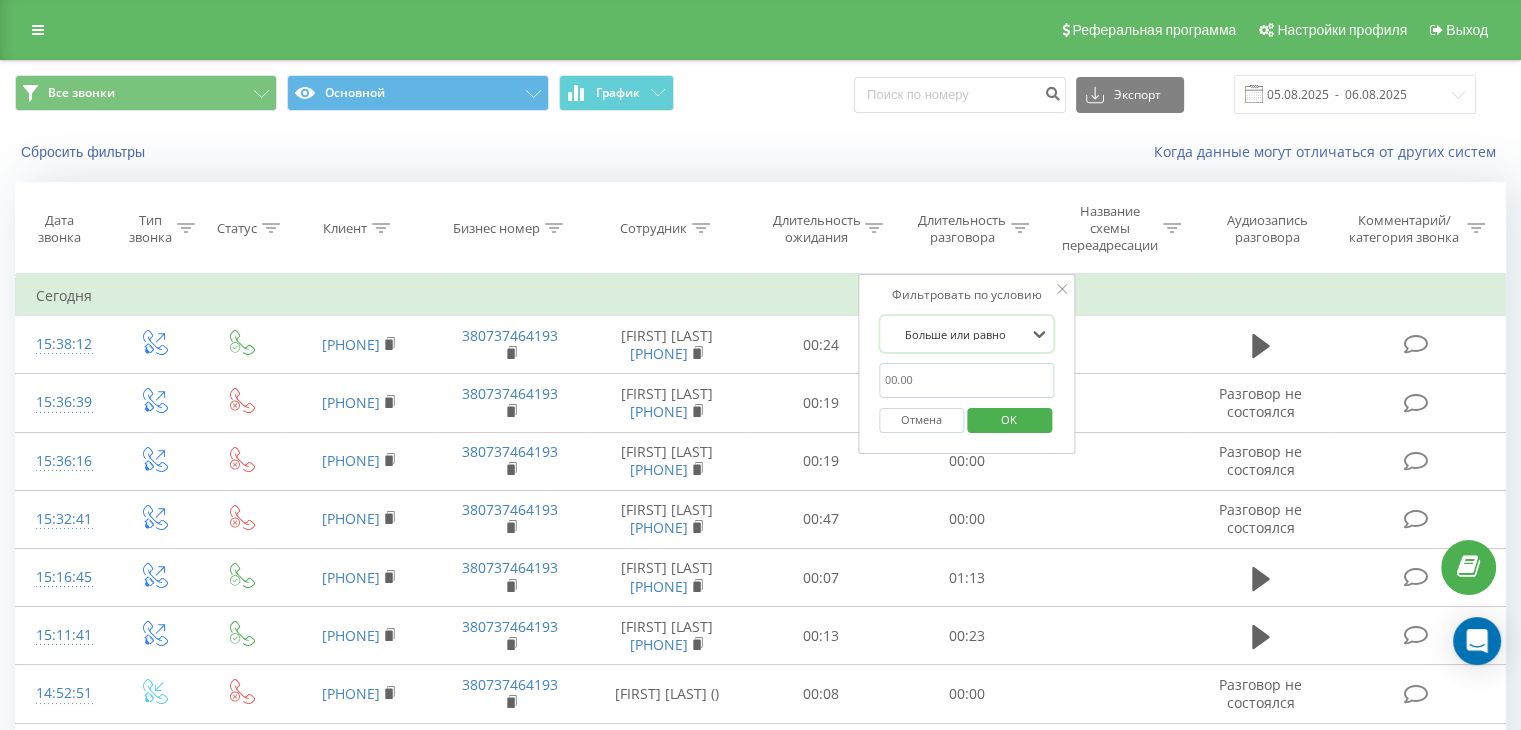 click at bounding box center [967, 380] 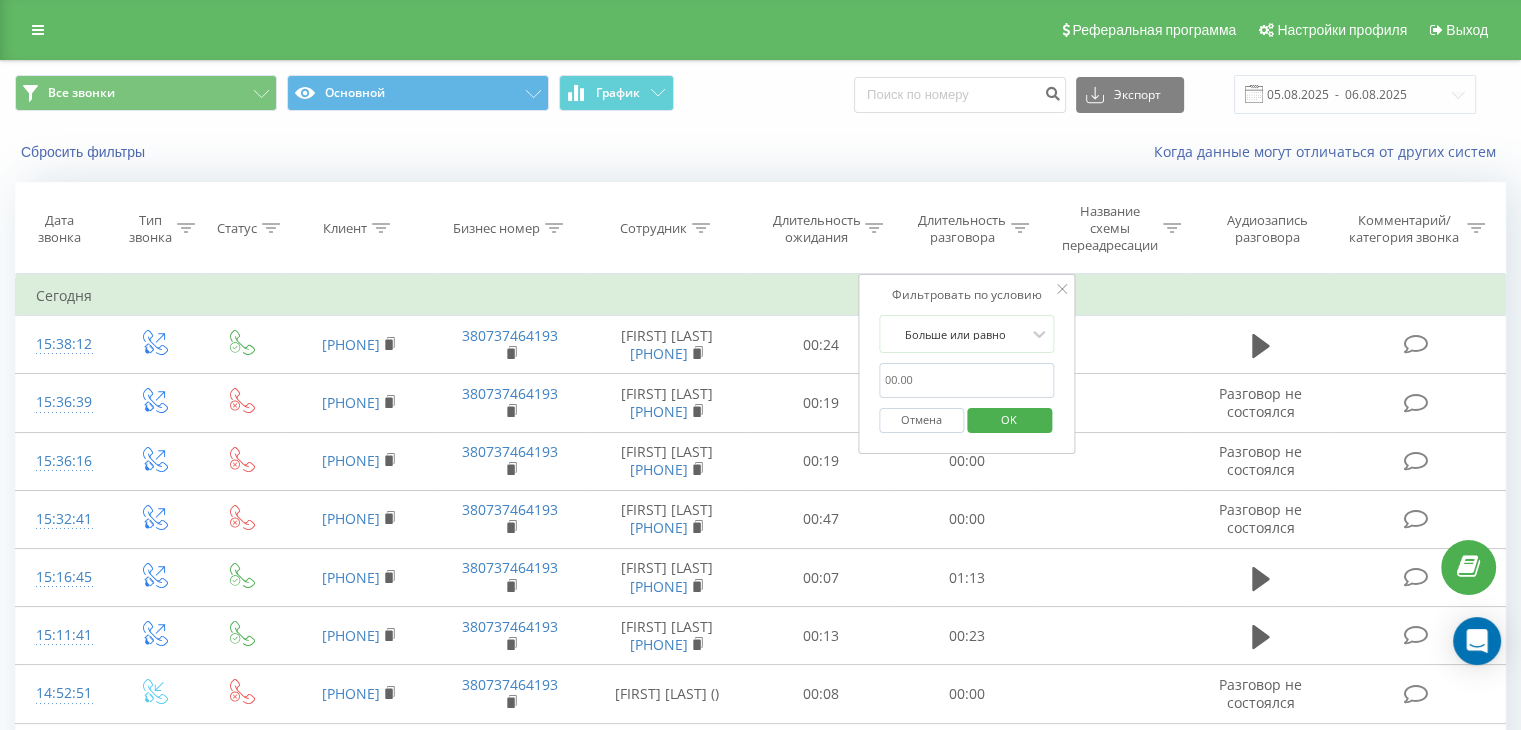 type on "00:59" 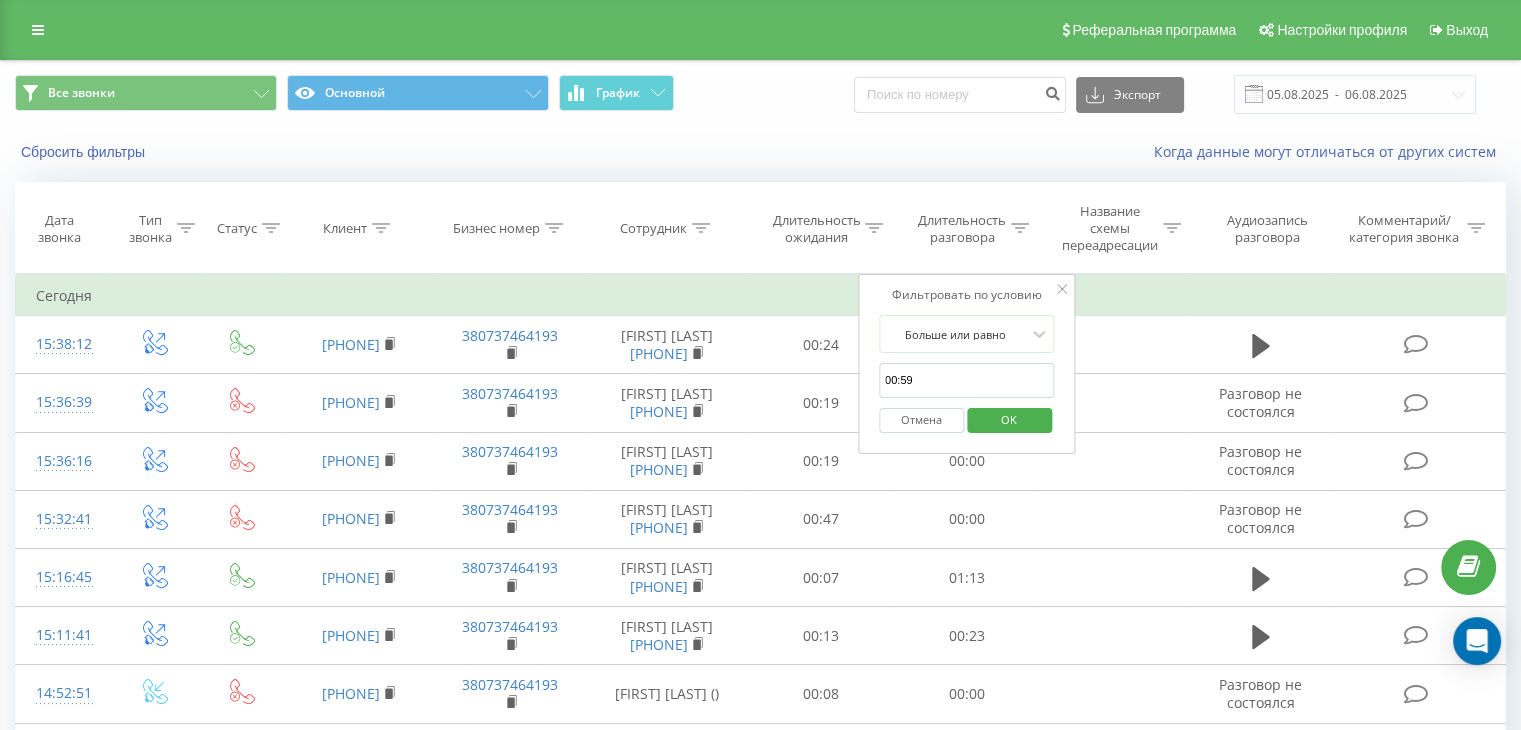 click on "OK" at bounding box center (1009, 419) 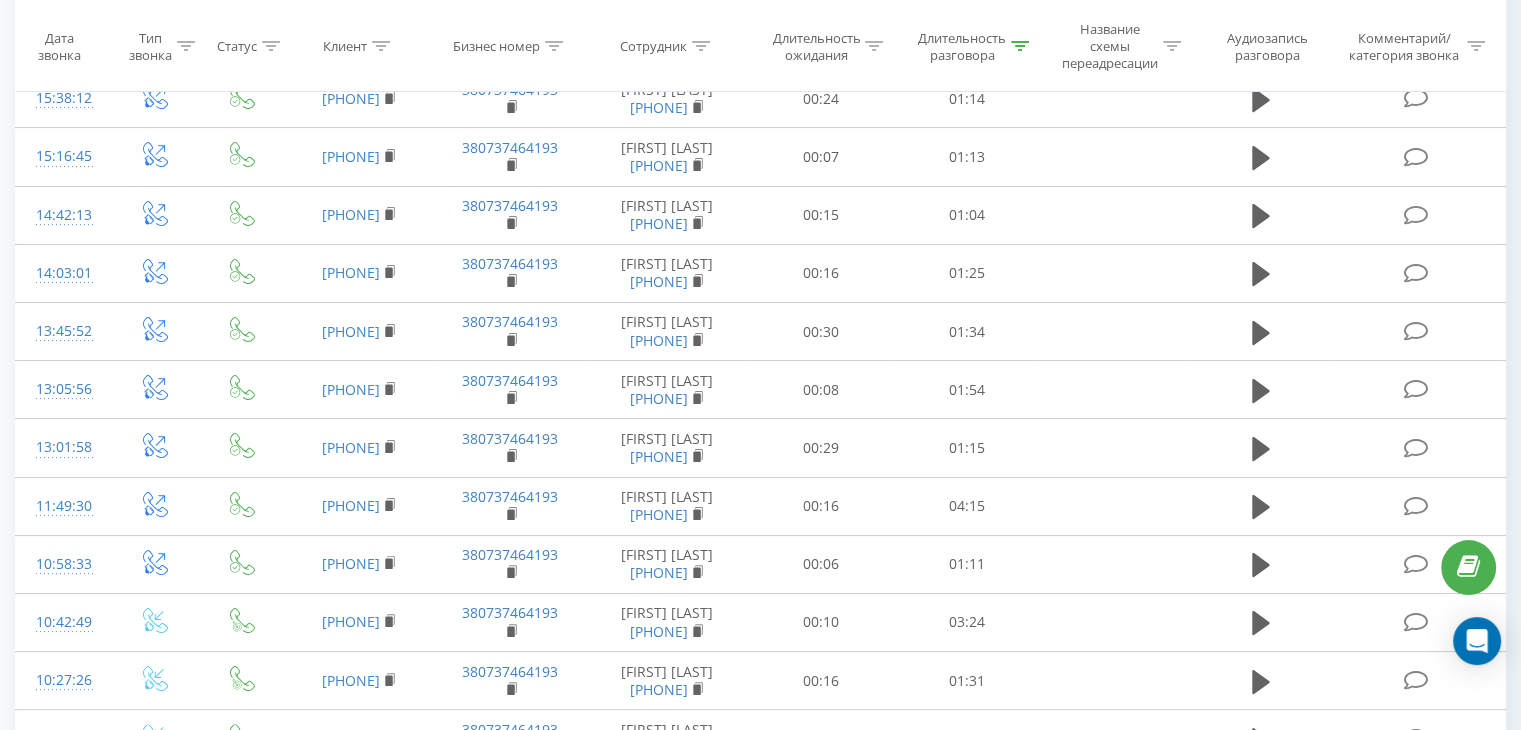 scroll, scrollTop: 0, scrollLeft: 0, axis: both 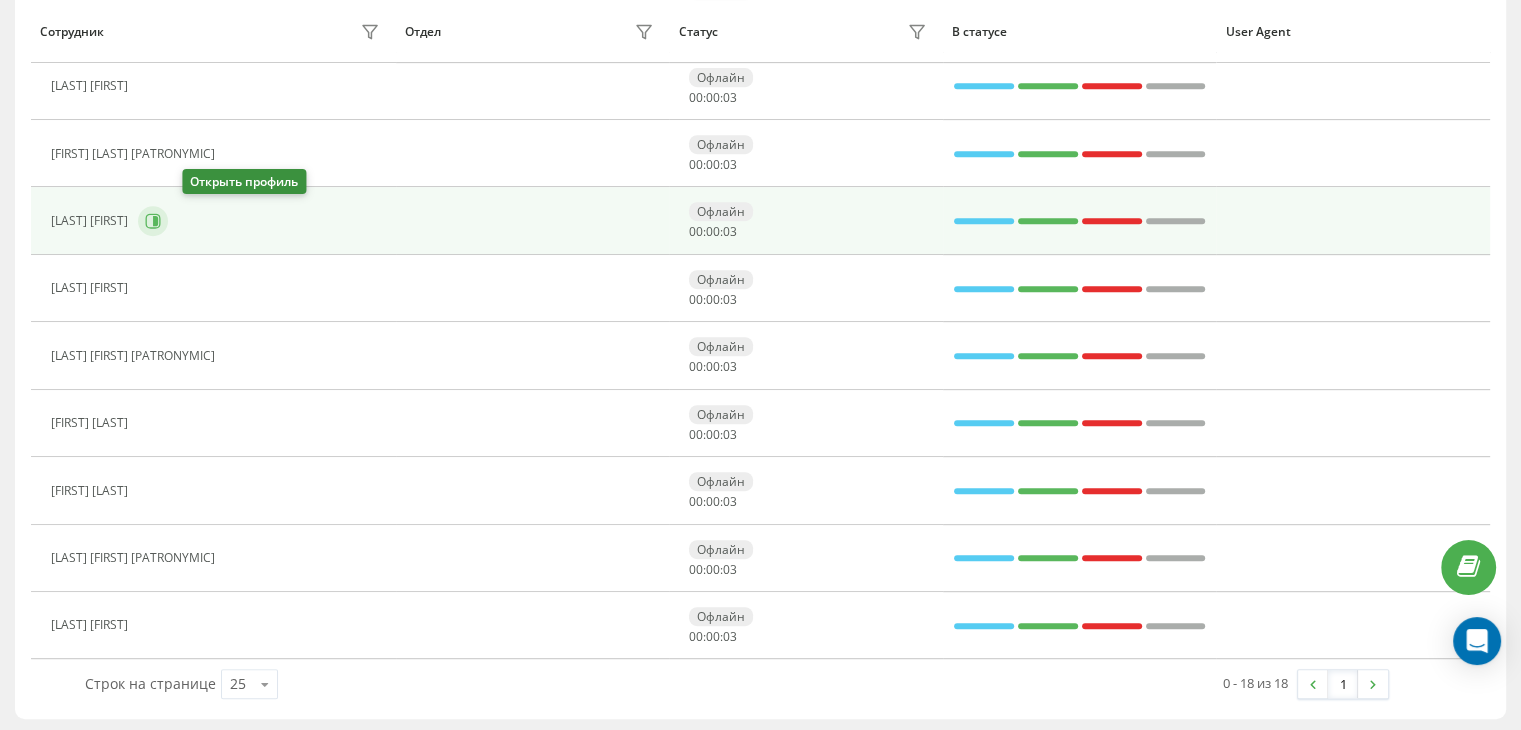 click 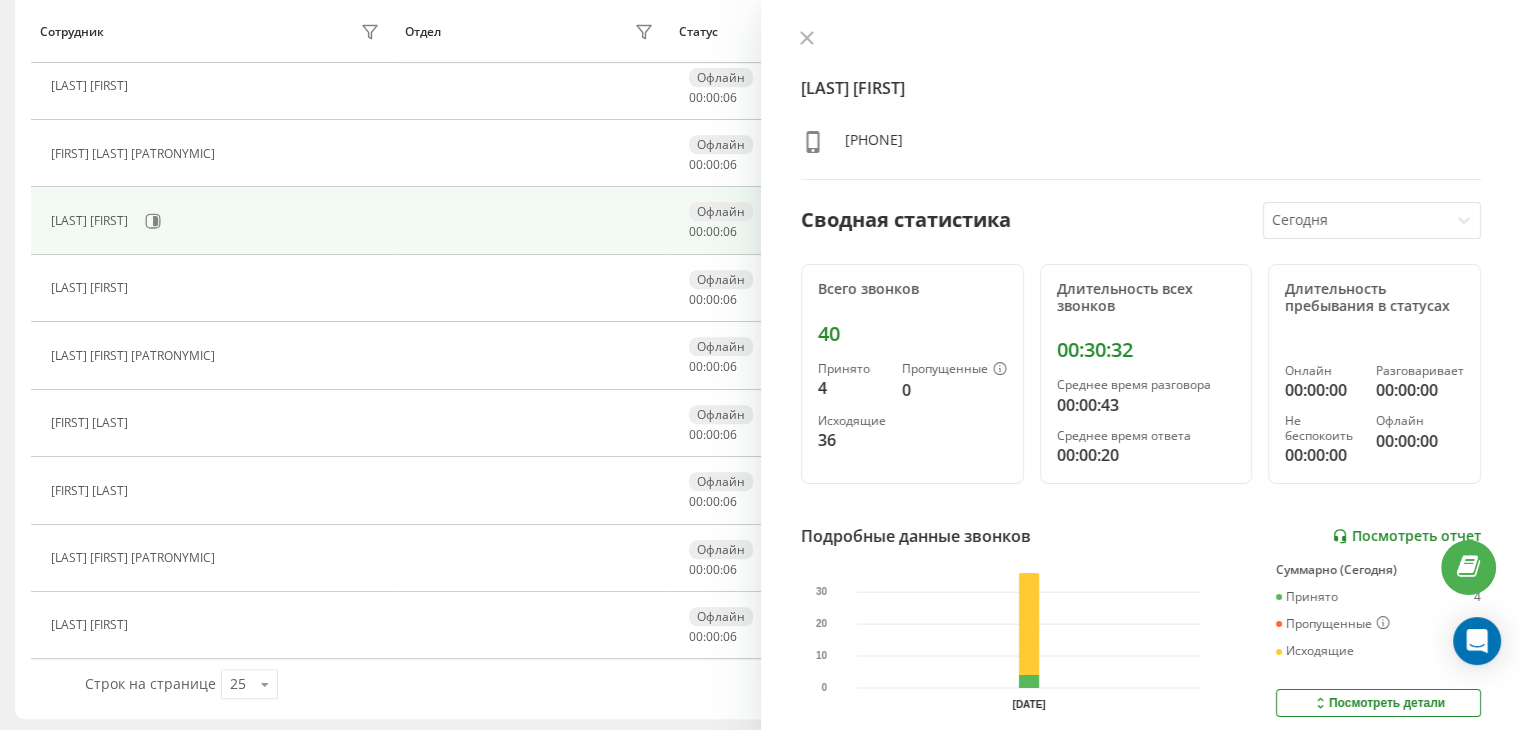 click on "Посмотреть отчет" at bounding box center (1406, 536) 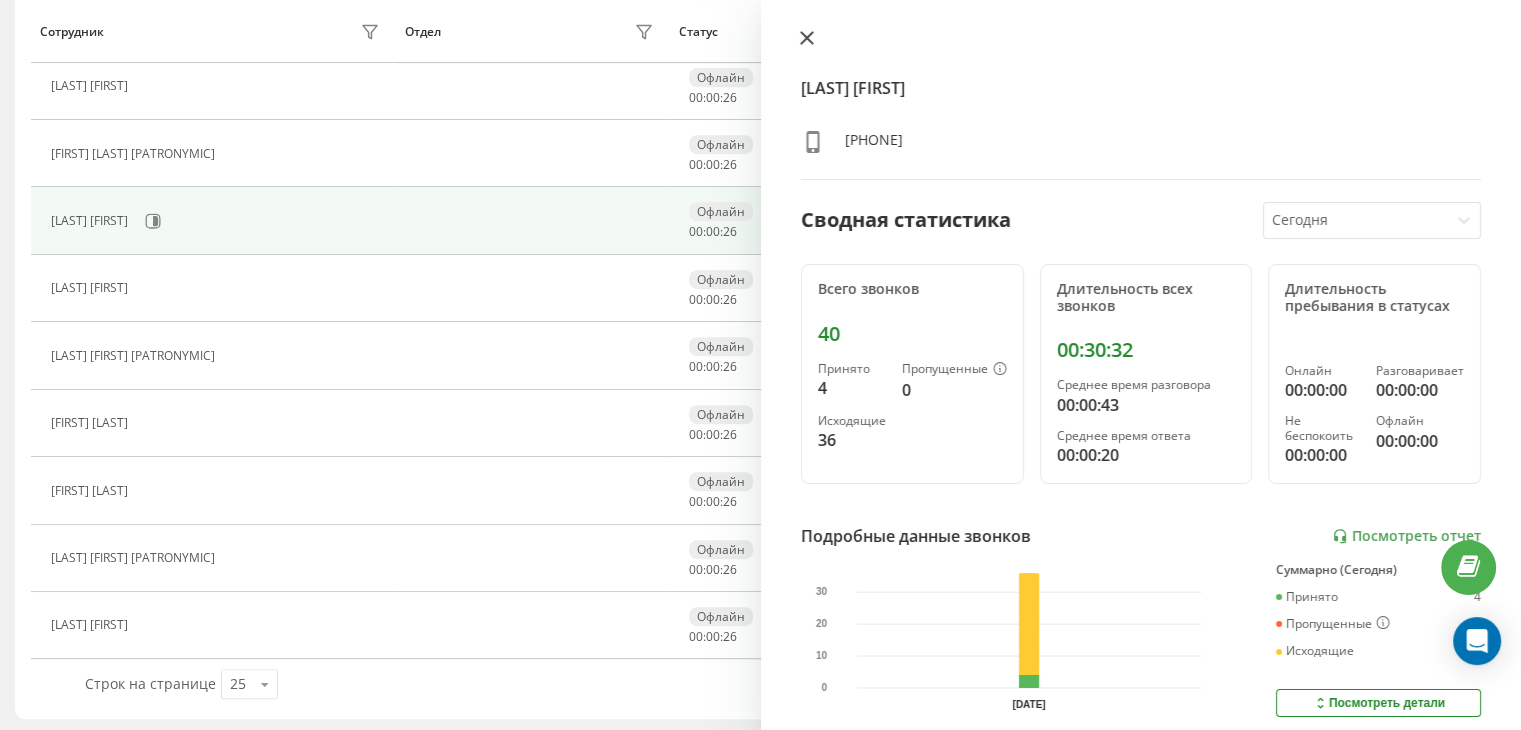 click 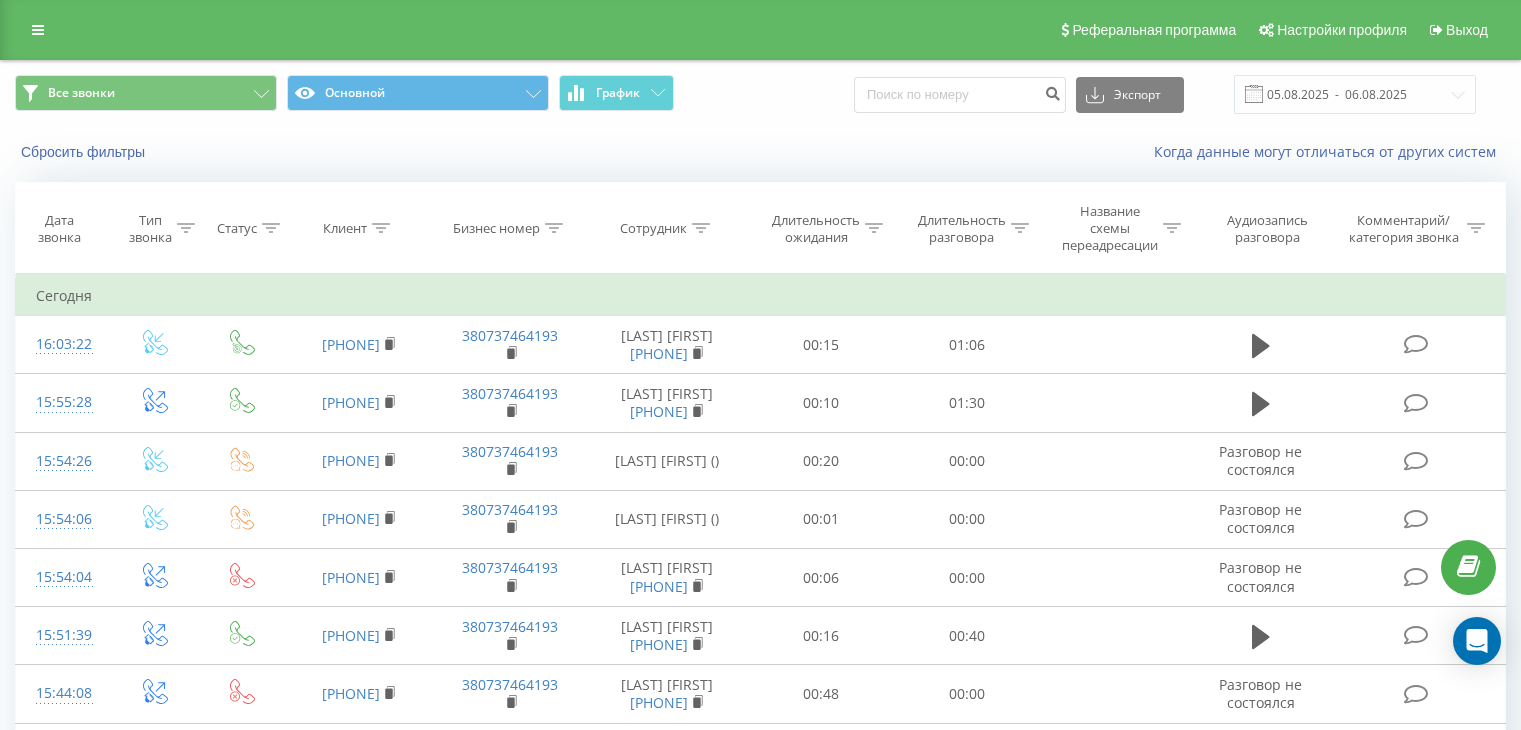 scroll, scrollTop: 0, scrollLeft: 0, axis: both 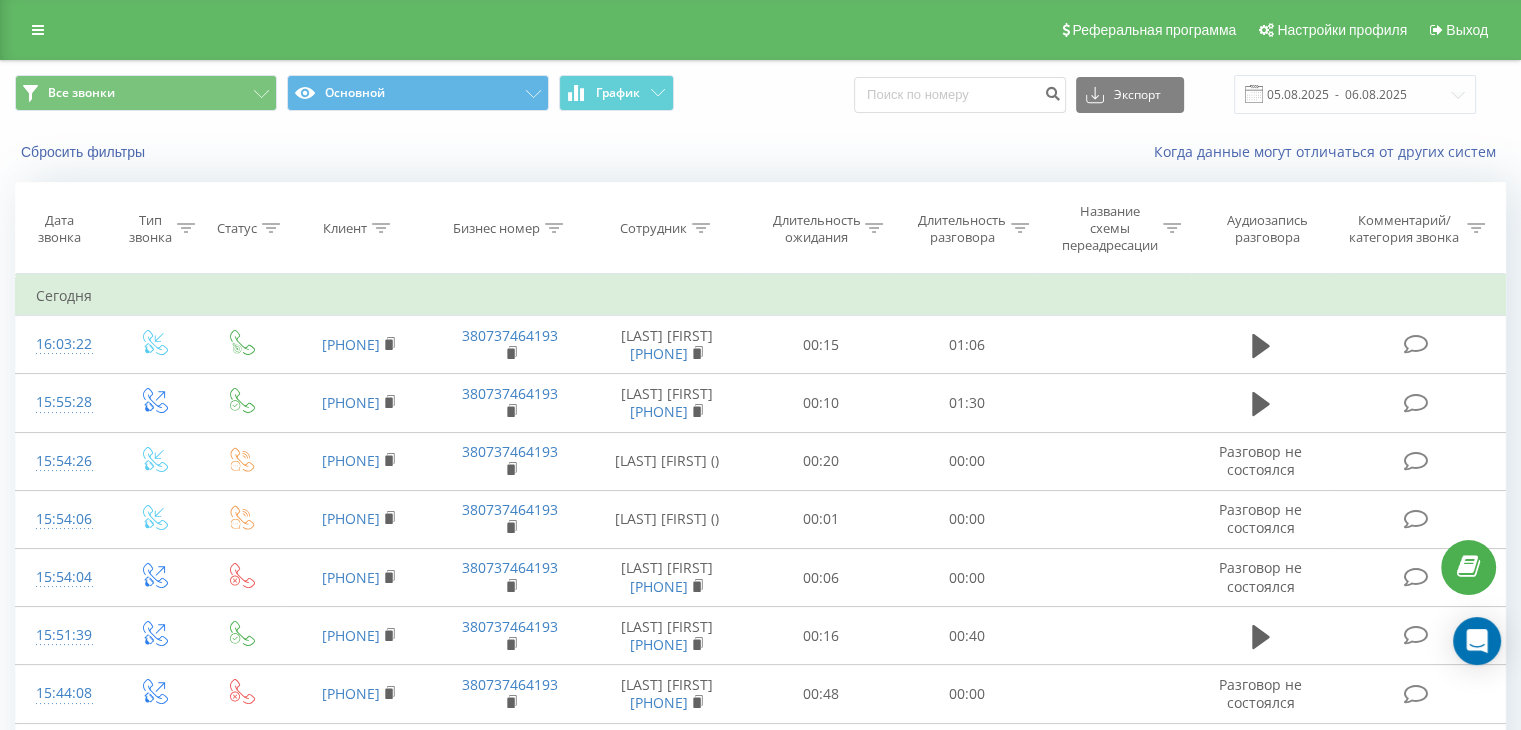 click 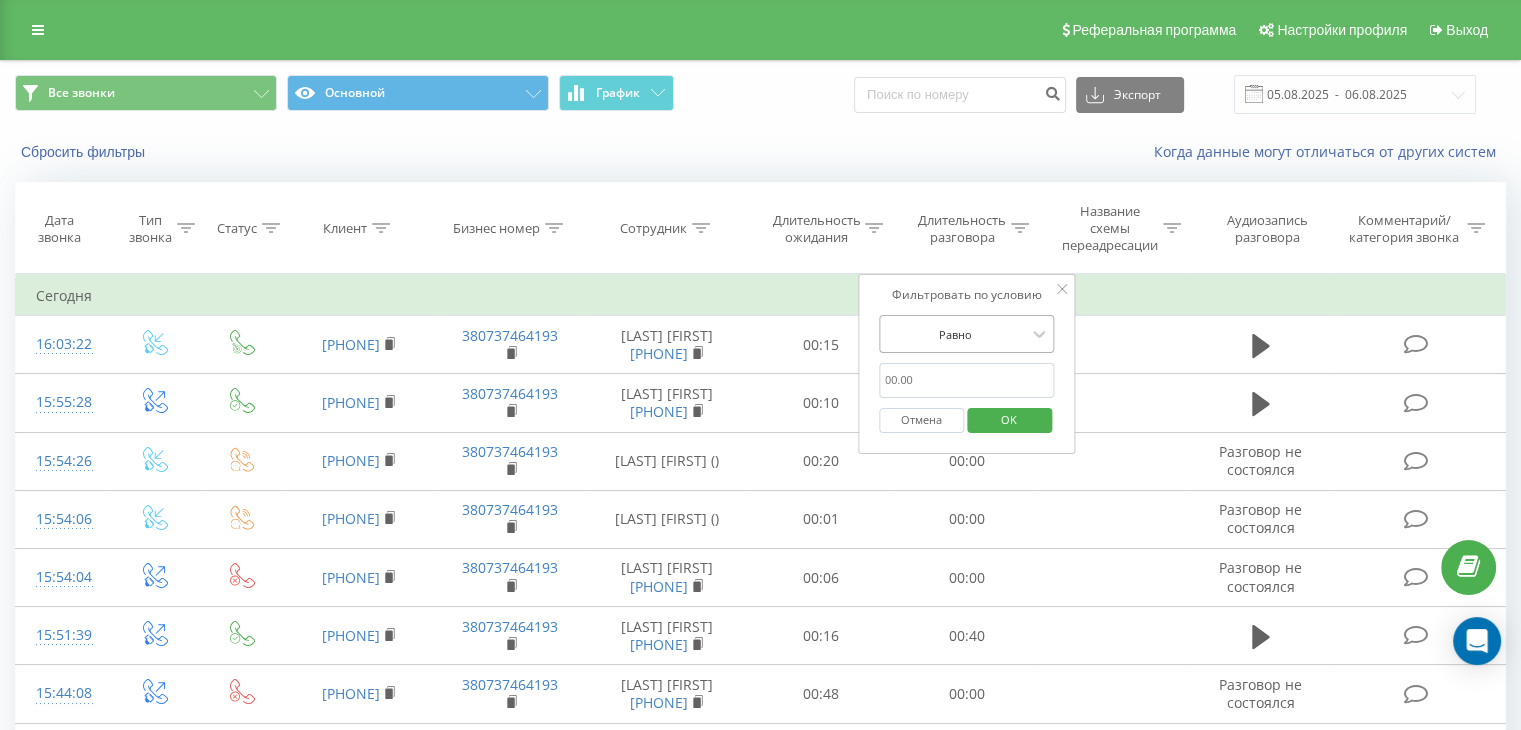 click at bounding box center [956, 334] 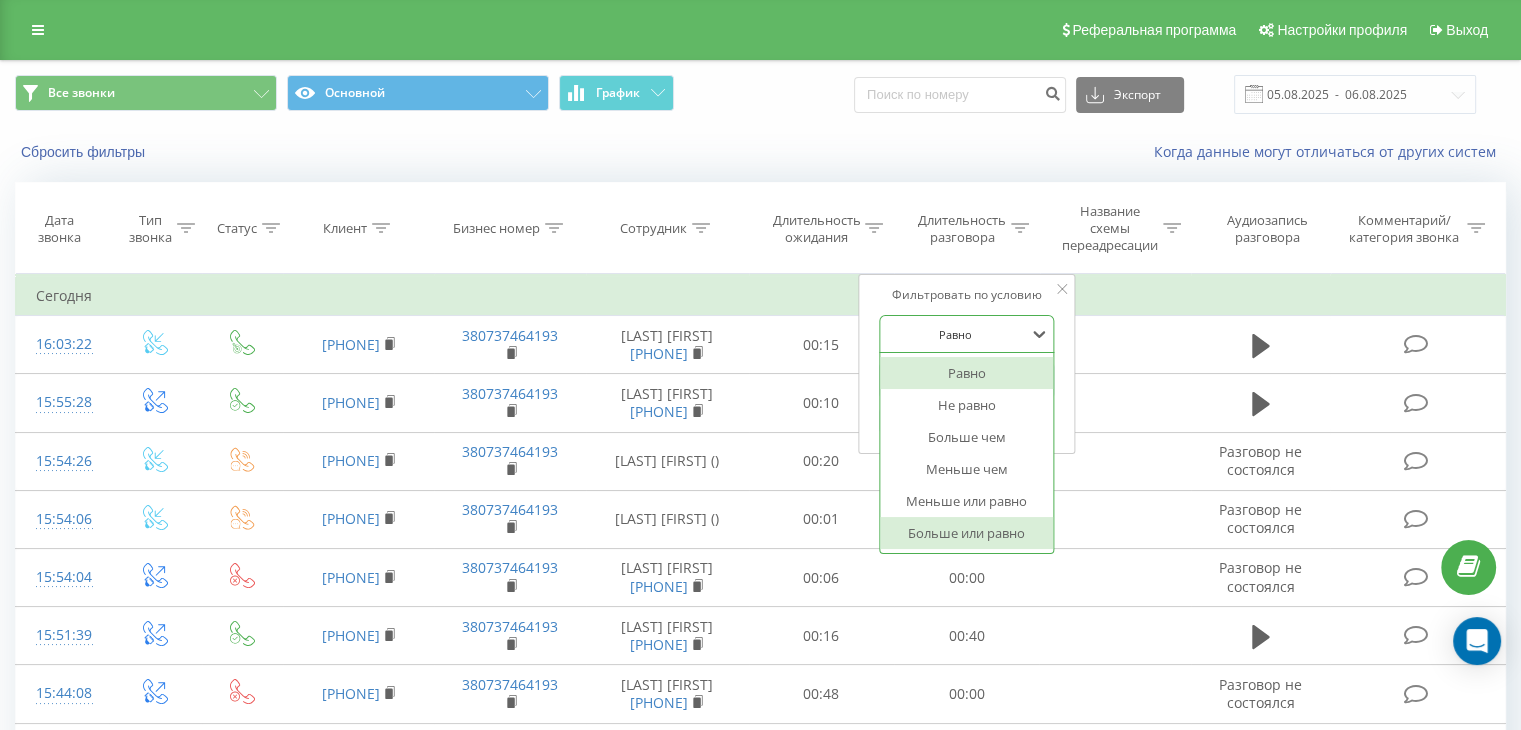 drag, startPoint x: 999, startPoint y: 535, endPoint x: 966, endPoint y: 413, distance: 126.38433 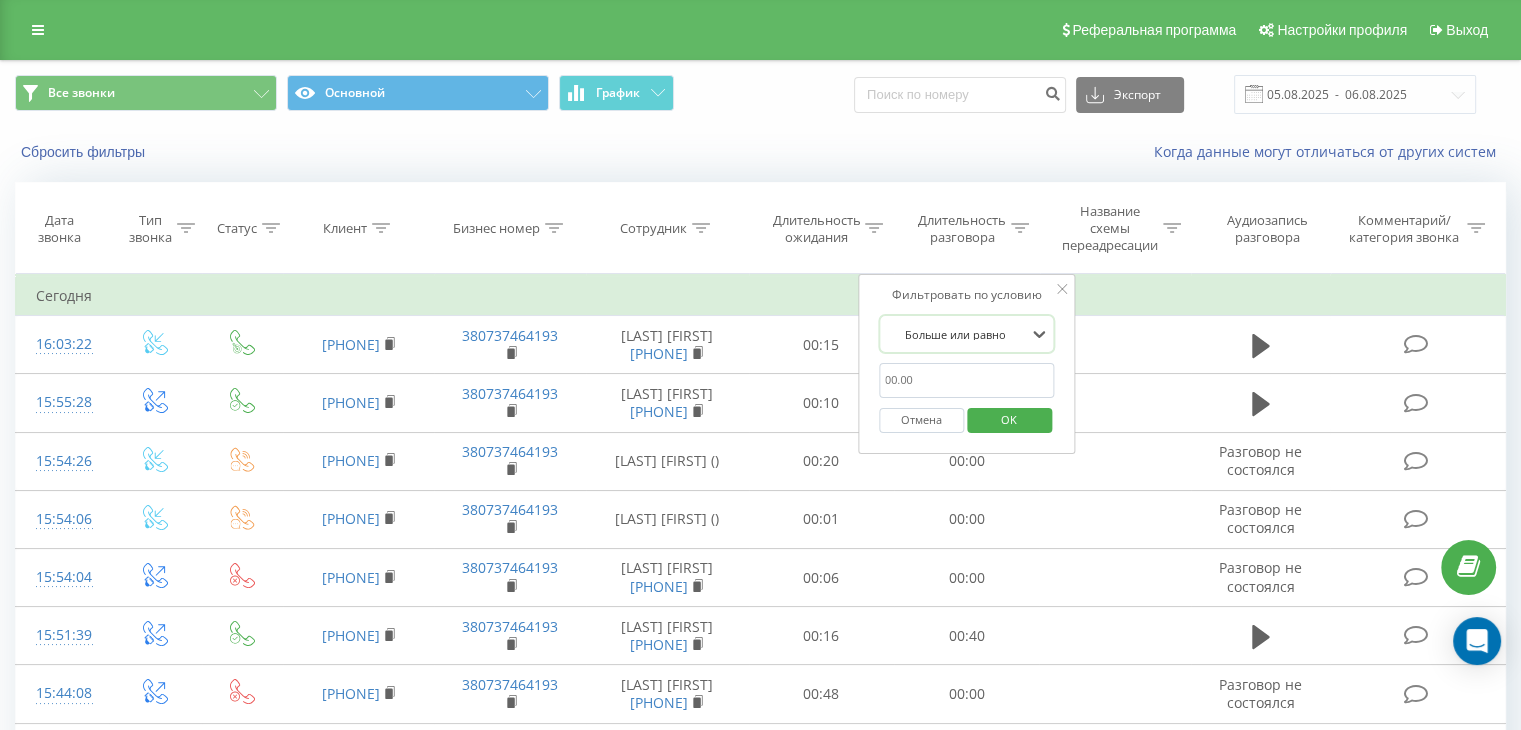 drag, startPoint x: 941, startPoint y: 368, endPoint x: 955, endPoint y: 379, distance: 17.804493 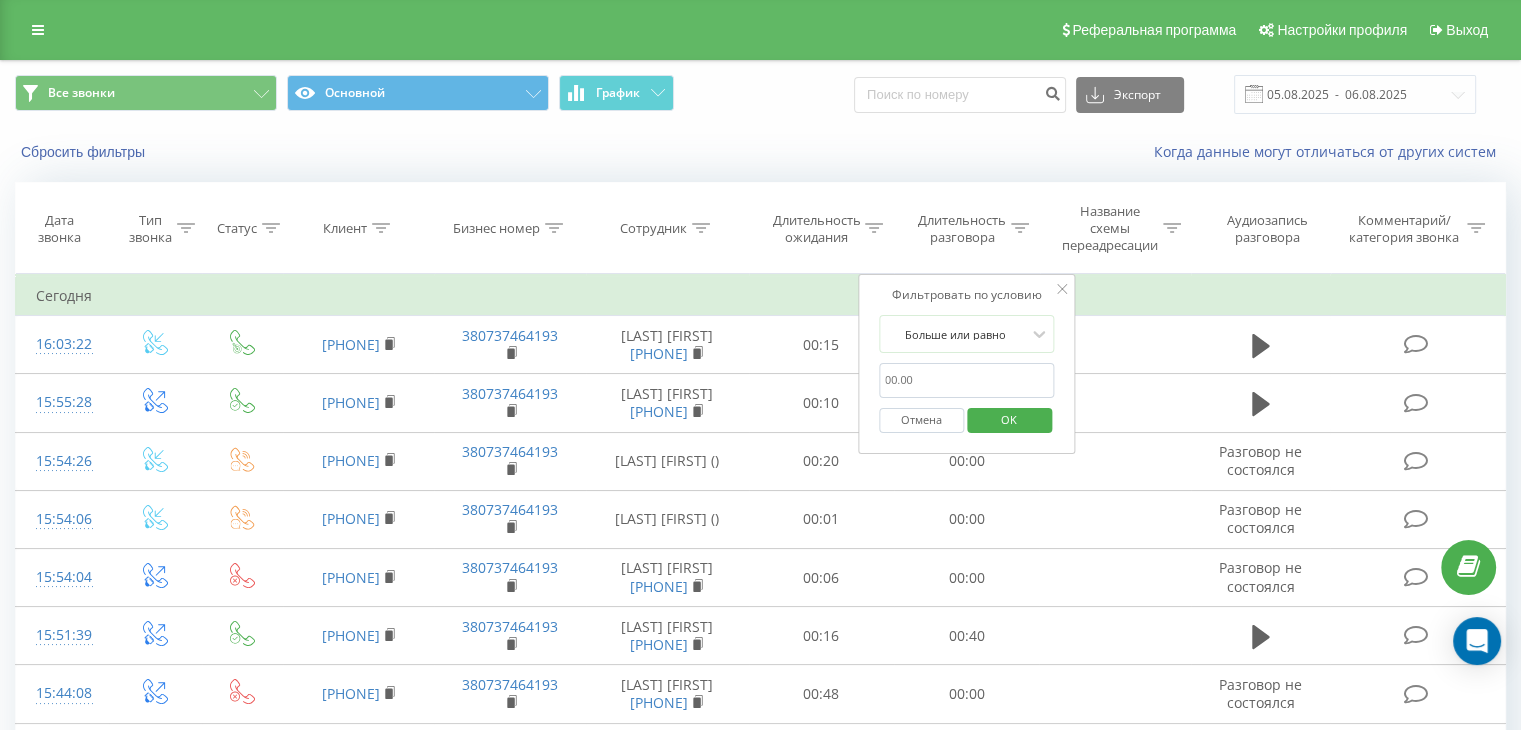 type on "00:59" 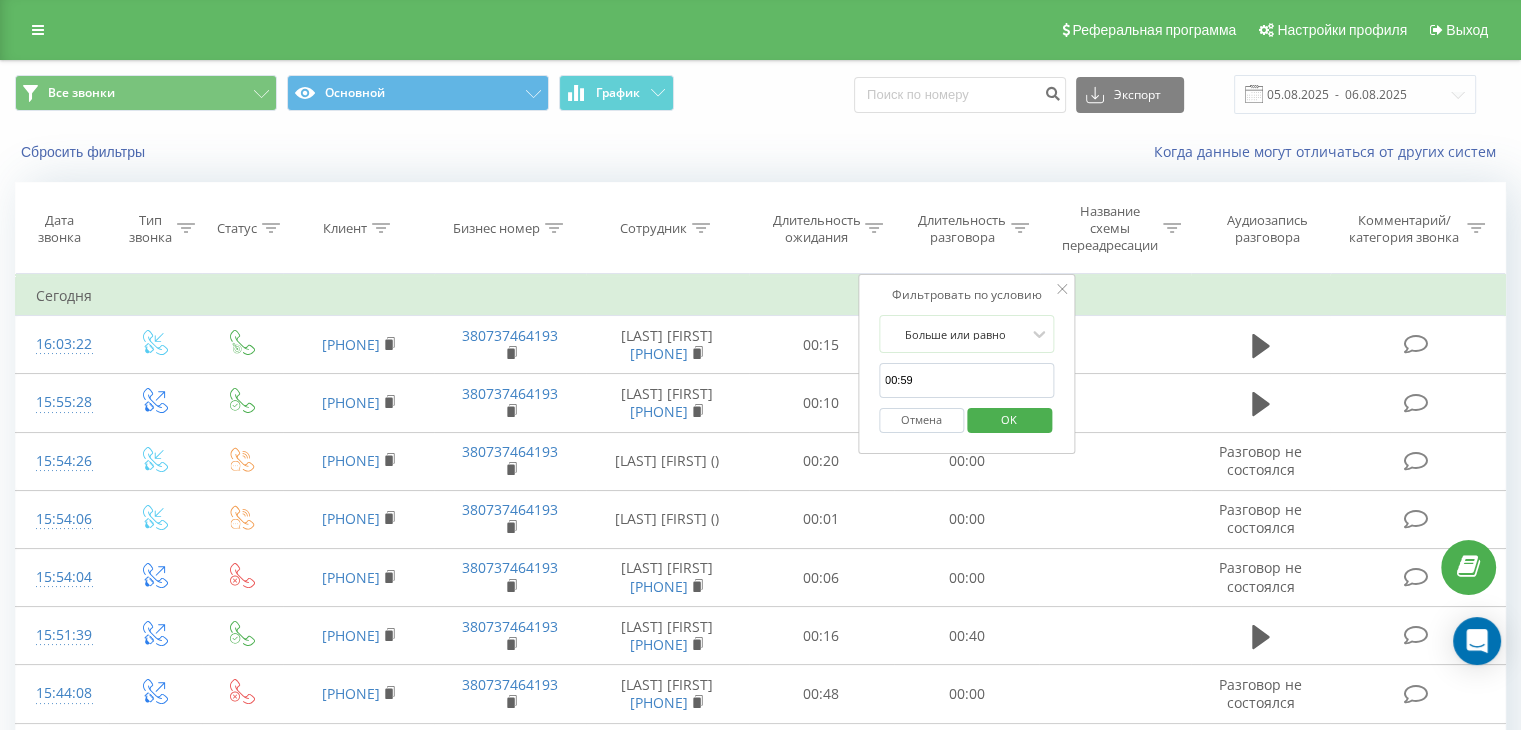click on "OK" at bounding box center (1009, 419) 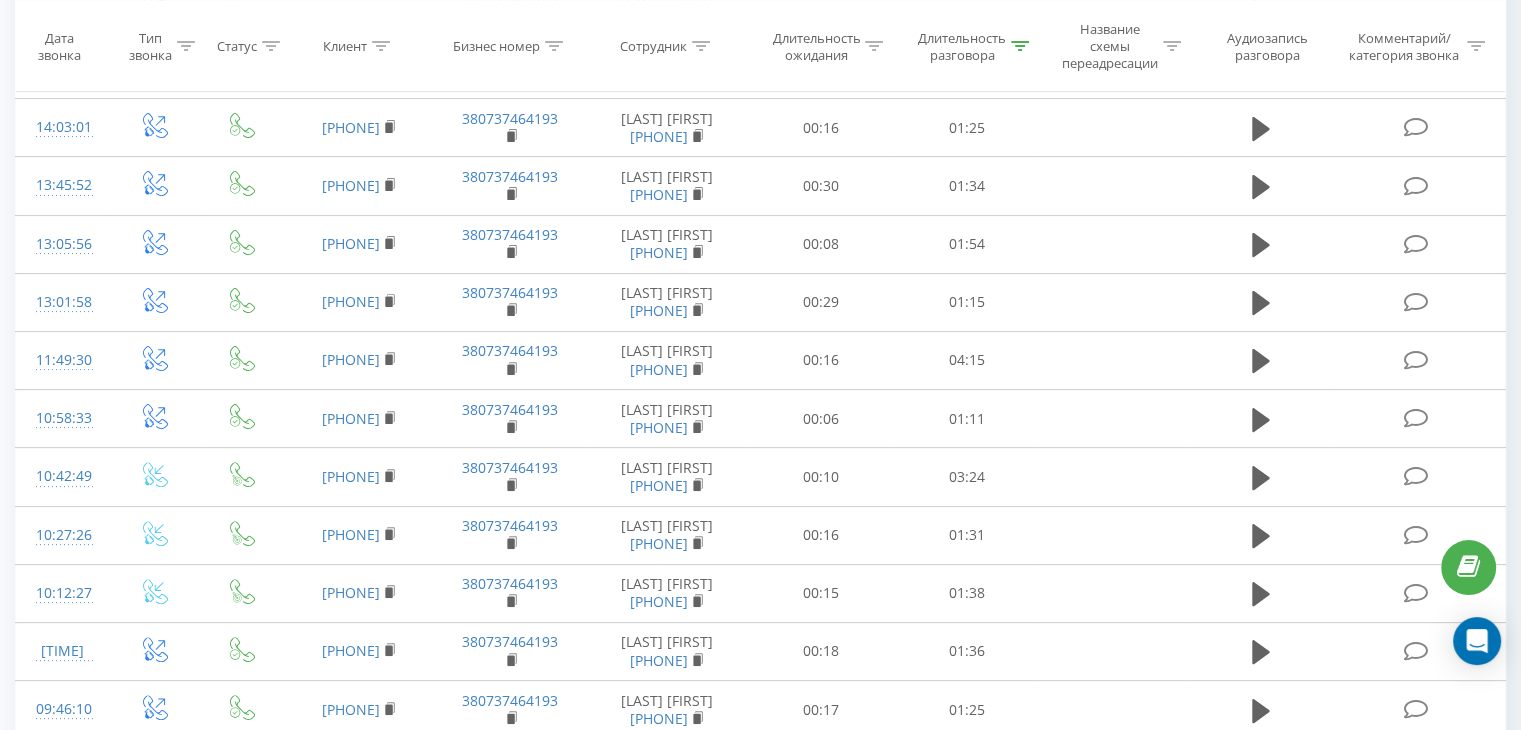 scroll, scrollTop: 8, scrollLeft: 0, axis: vertical 